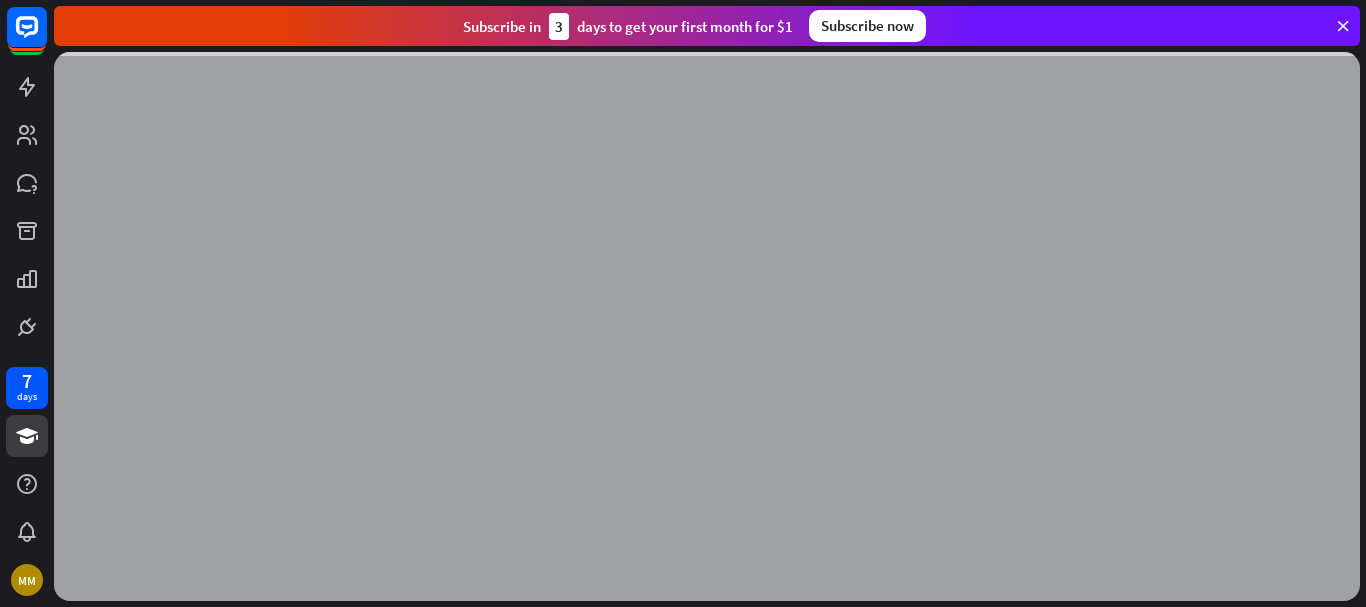 scroll, scrollTop: 0, scrollLeft: 0, axis: both 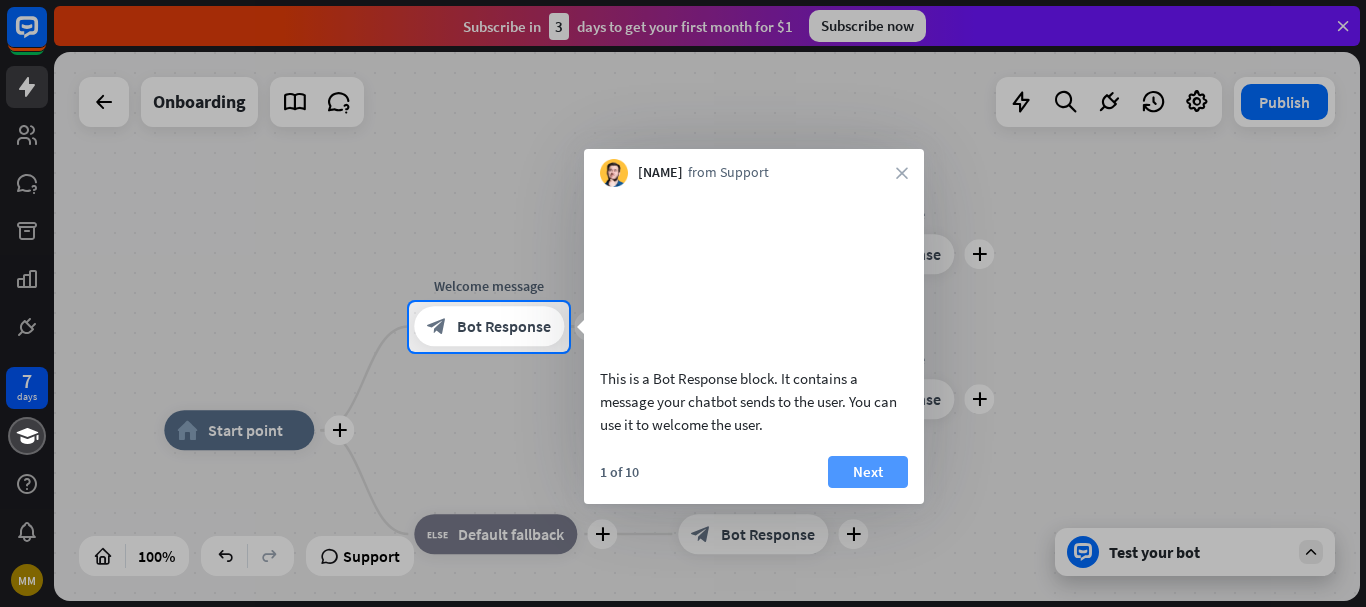 click on "Next" at bounding box center (868, 472) 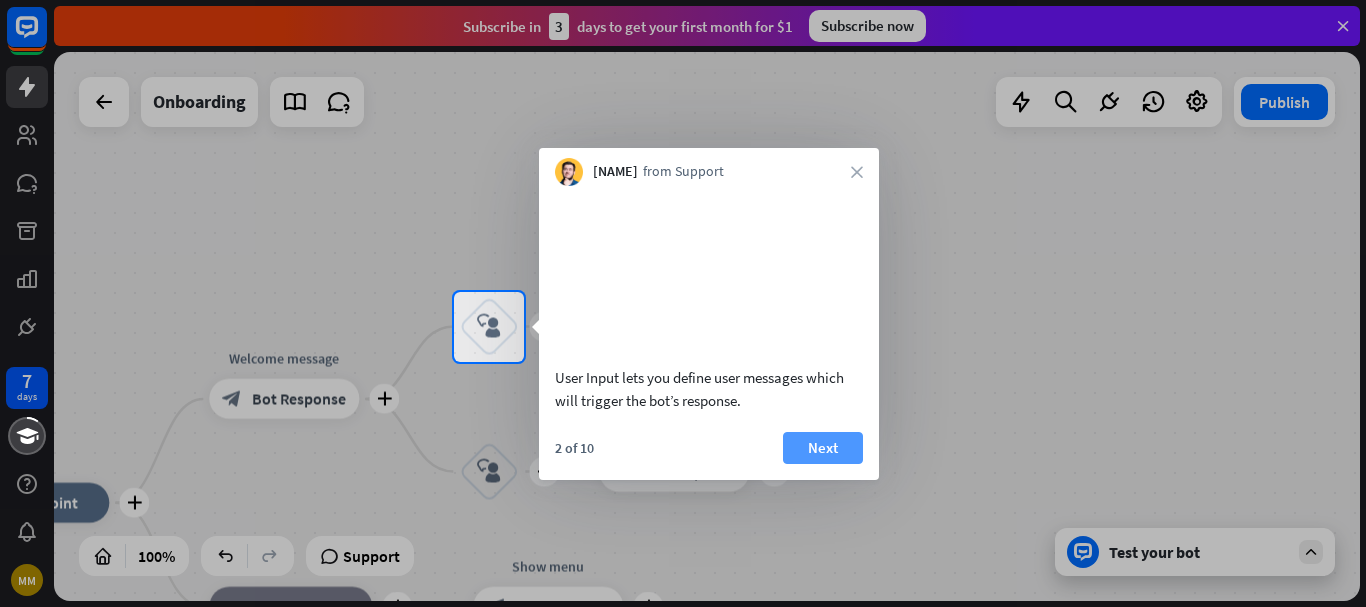 click on "Next" at bounding box center (823, 448) 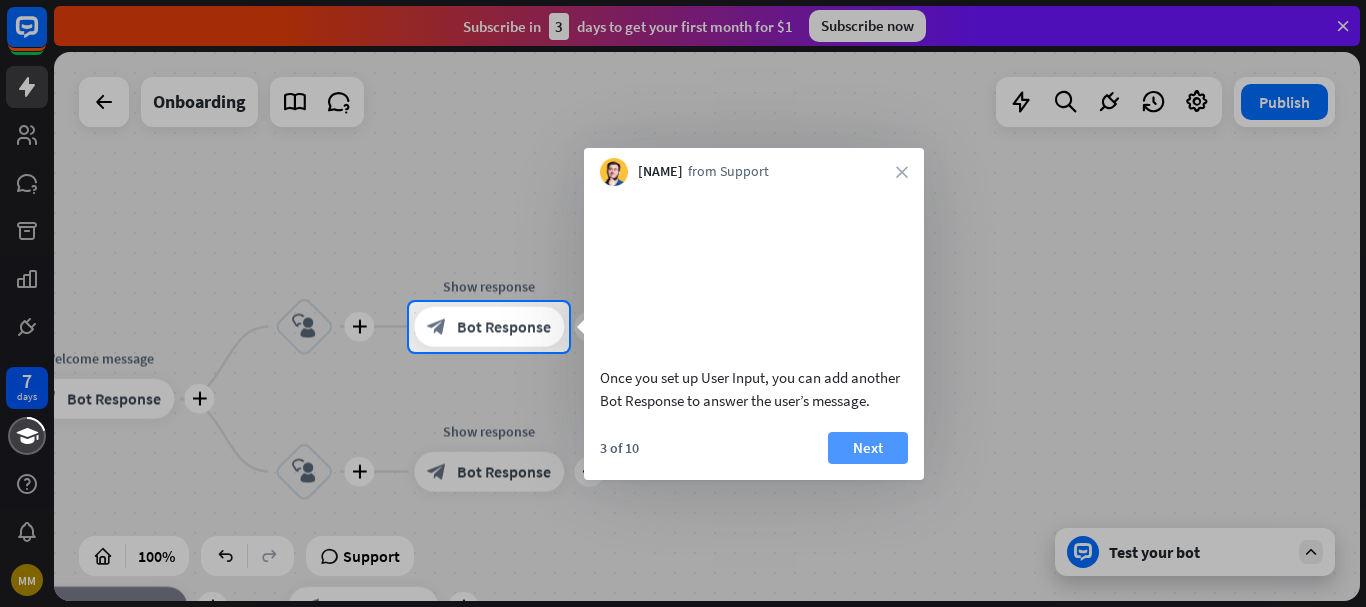 click on "Next" at bounding box center [868, 448] 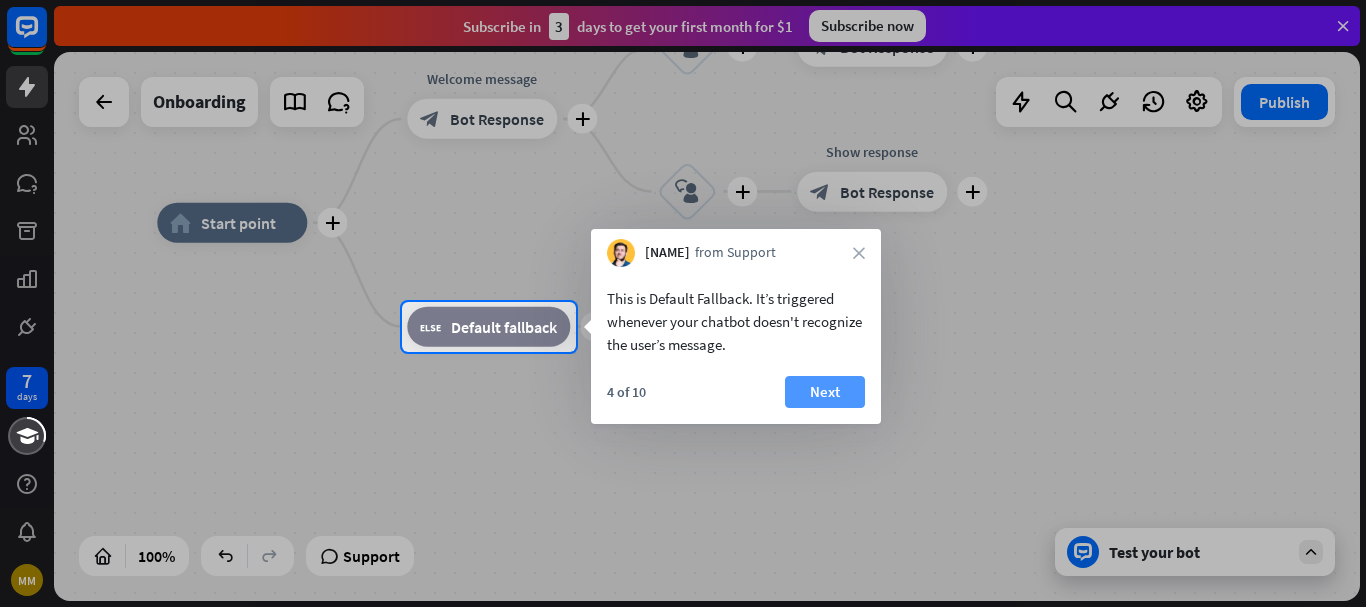 scroll, scrollTop: 0, scrollLeft: 0, axis: both 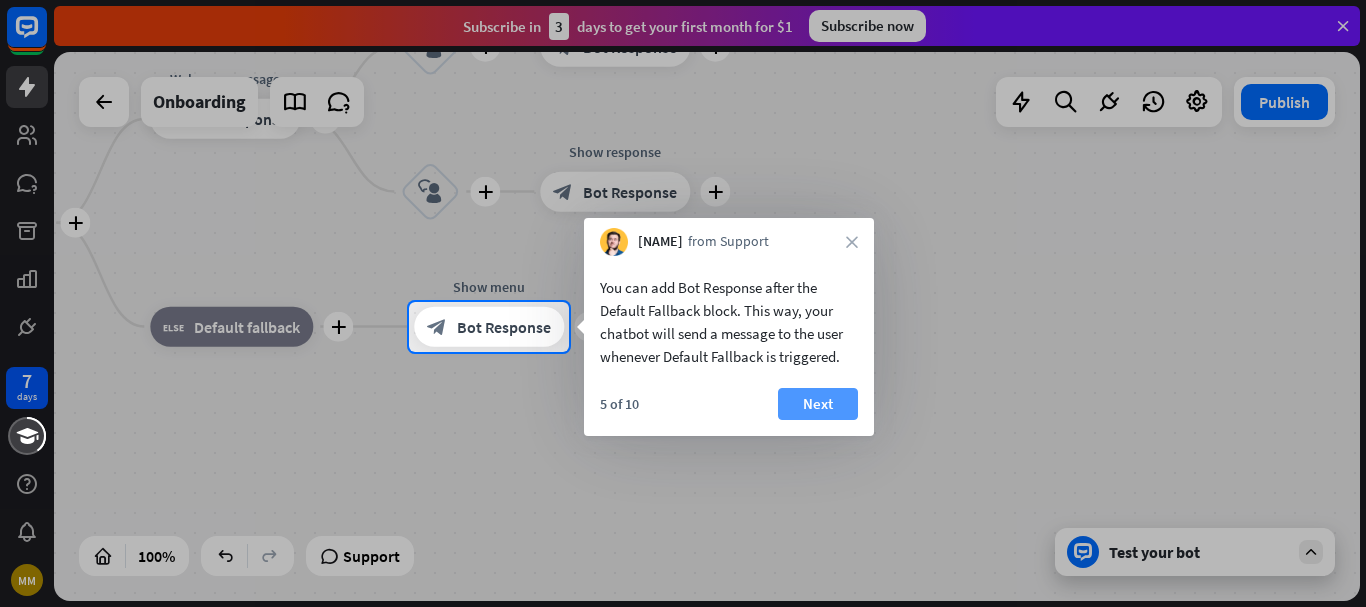 click on "Next" at bounding box center (818, 404) 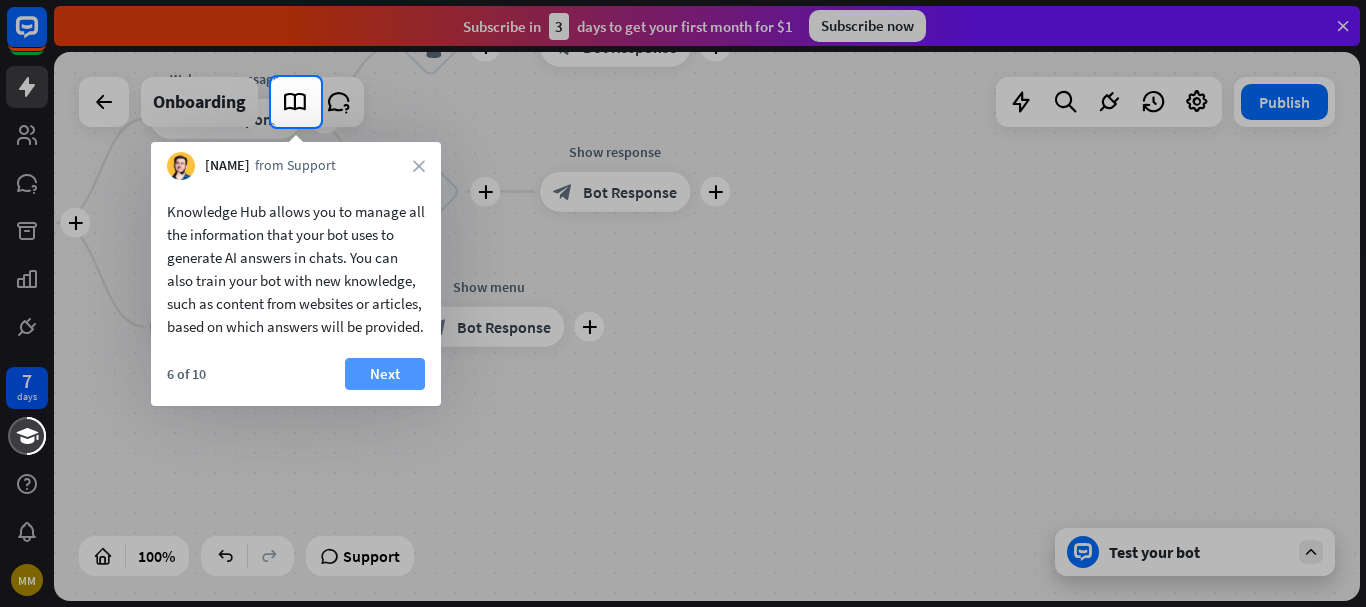 click on "Next" at bounding box center [385, 374] 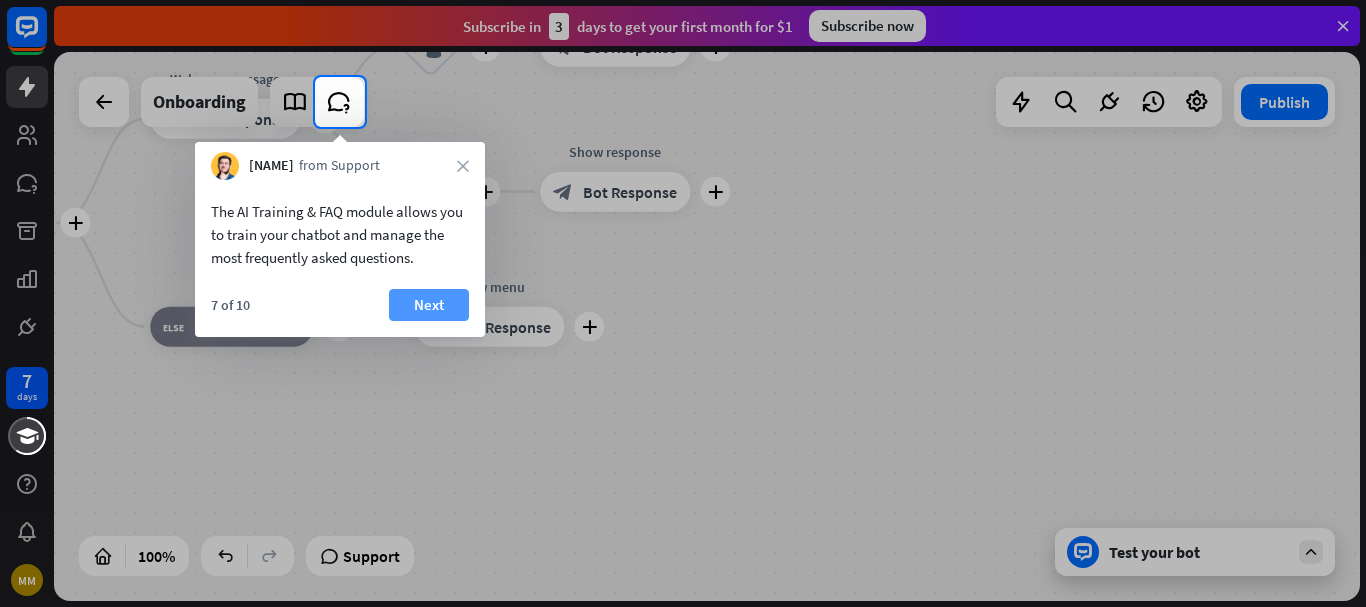 click on "Next" at bounding box center (429, 305) 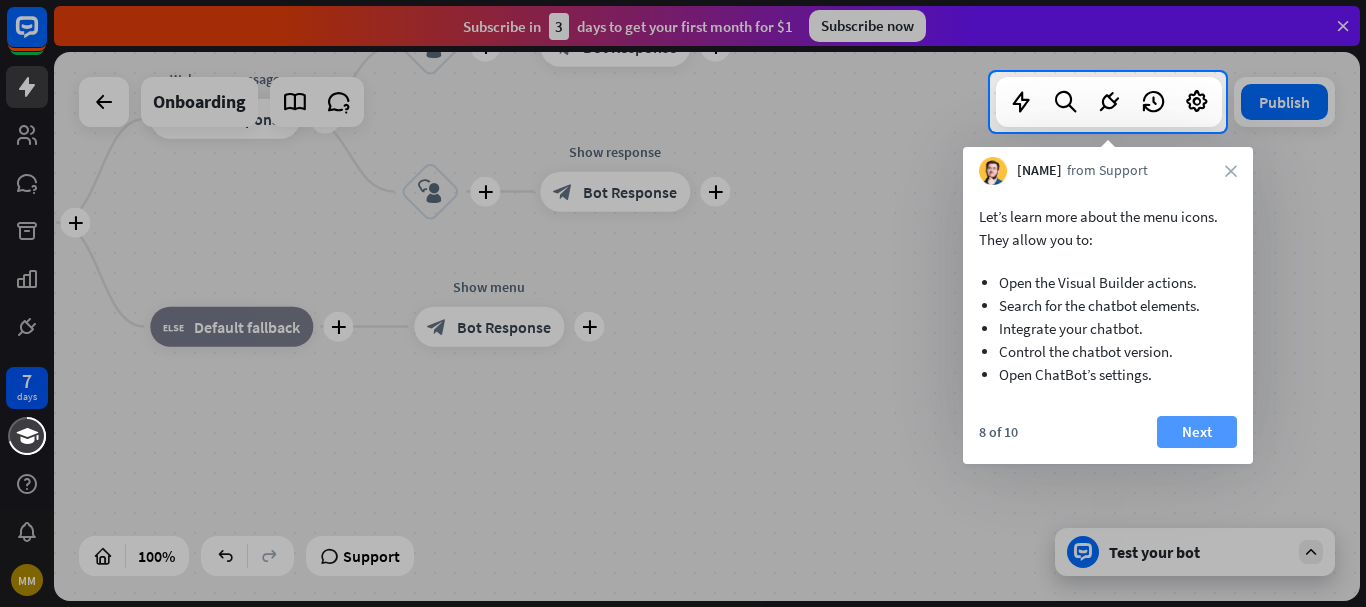 click on "Next" at bounding box center [1197, 432] 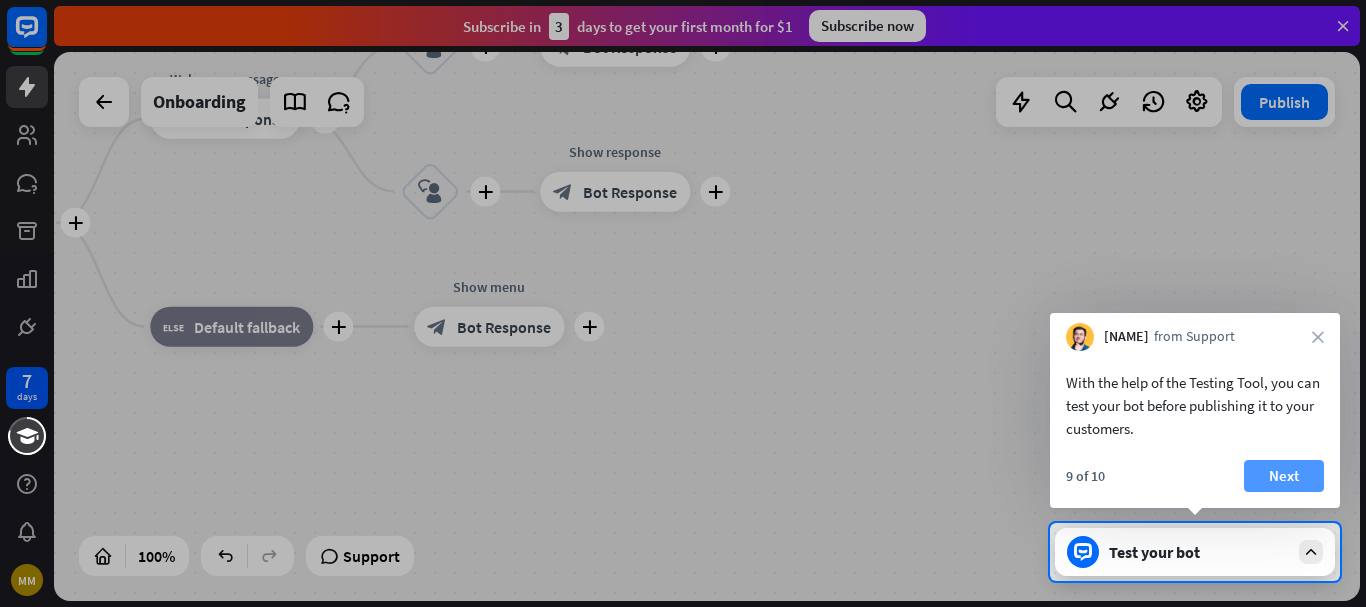 click on "Next" at bounding box center (1284, 476) 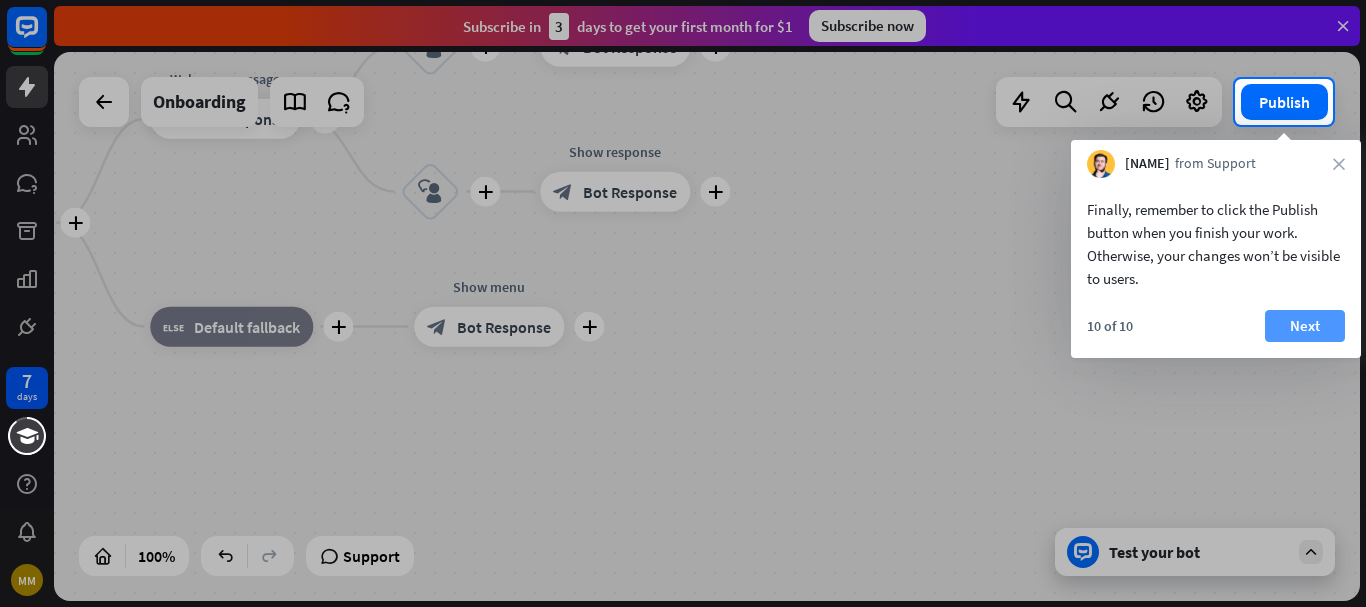 click on "Next" at bounding box center [1305, 326] 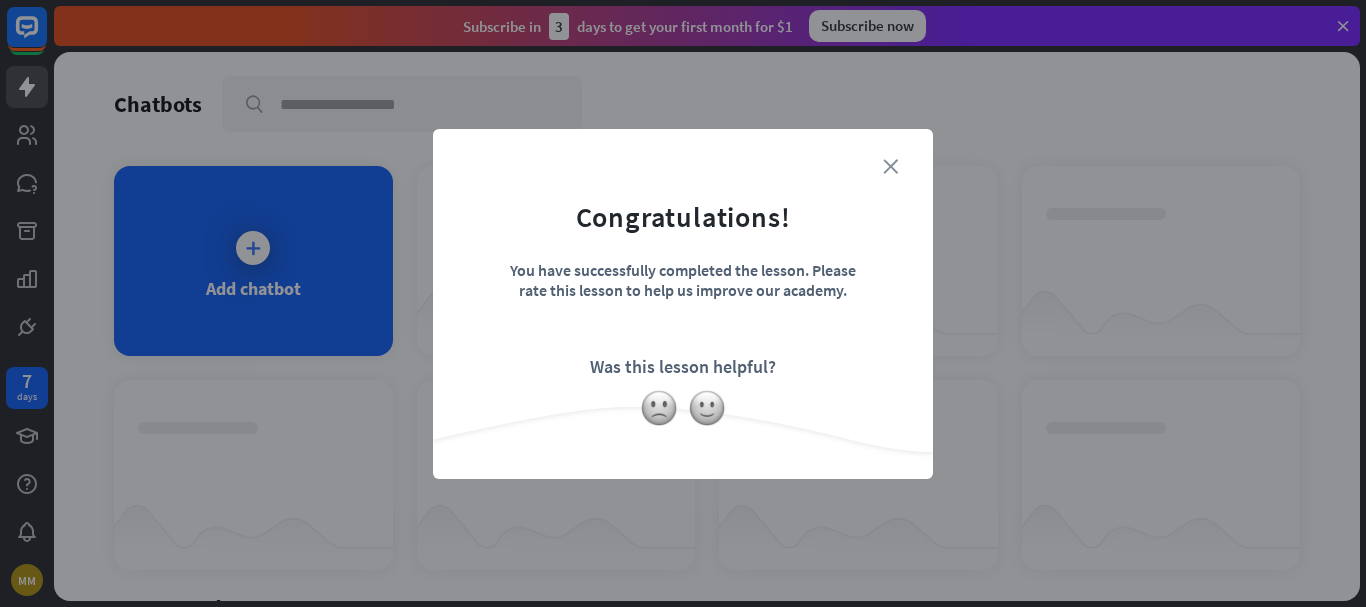 click on "close" at bounding box center (890, 166) 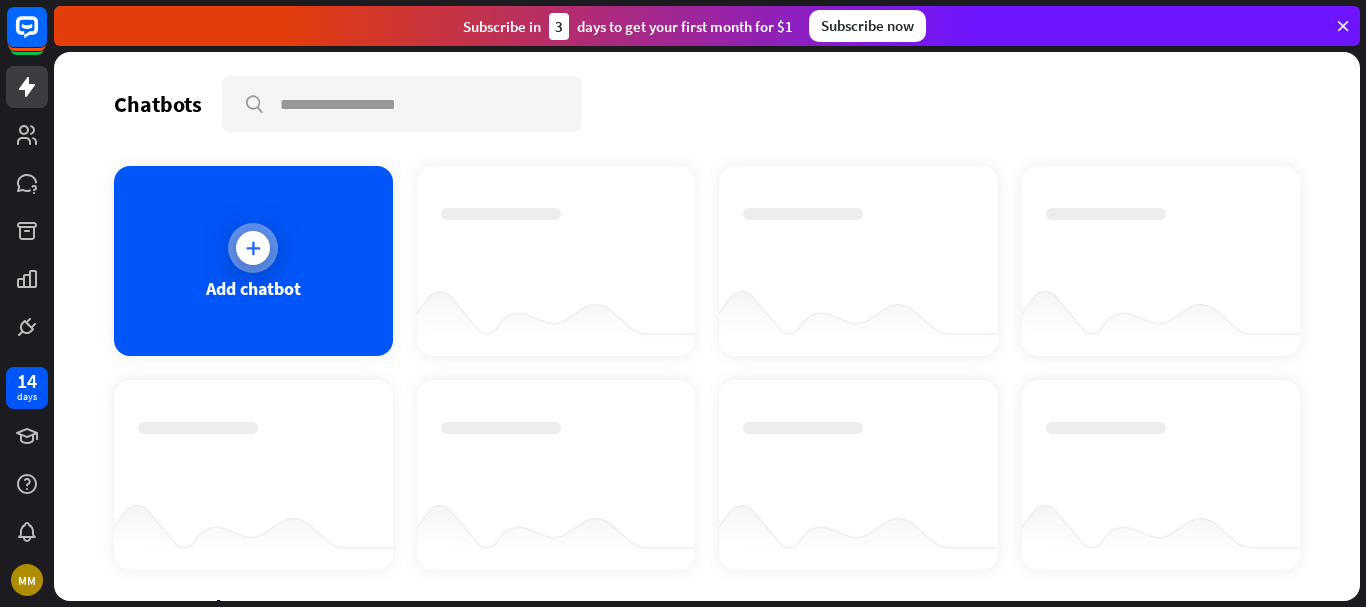 click at bounding box center (253, 248) 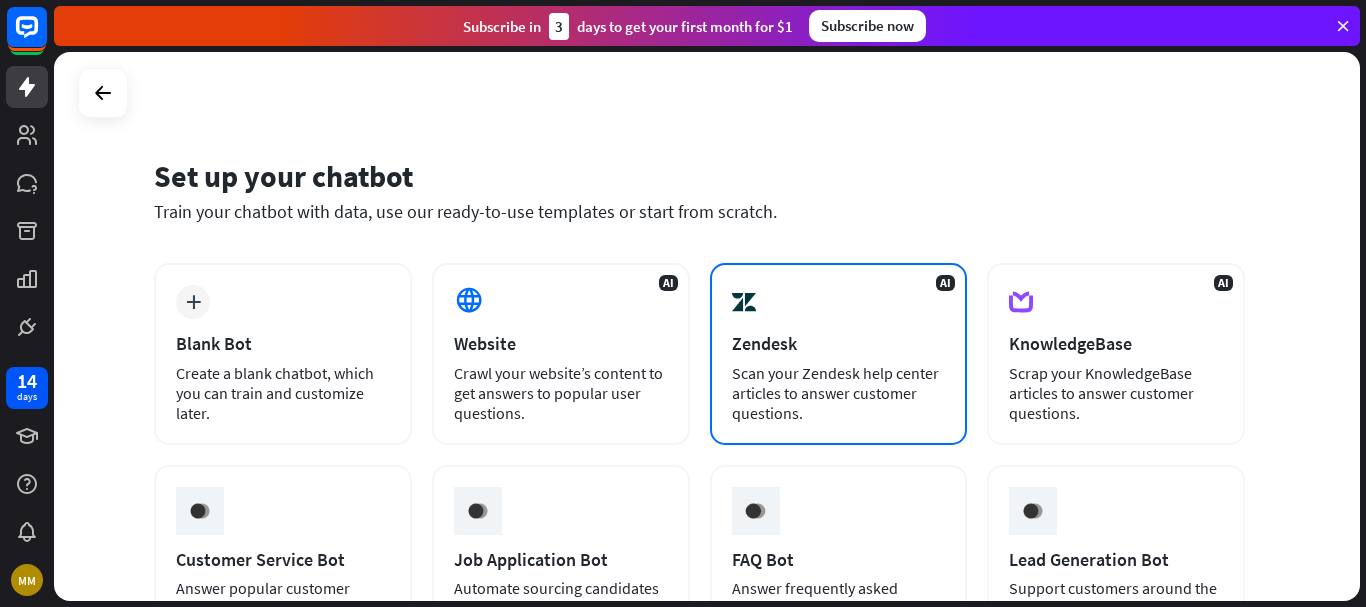 scroll, scrollTop: 202, scrollLeft: 0, axis: vertical 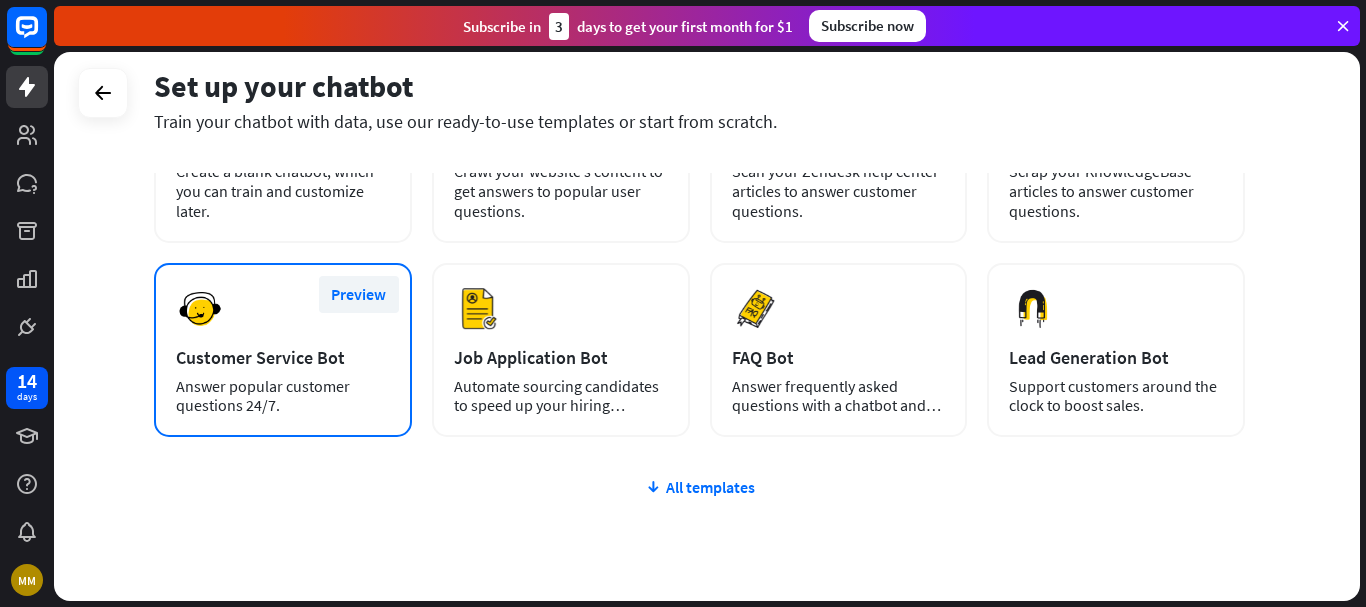 click on "Preview" at bounding box center (359, 294) 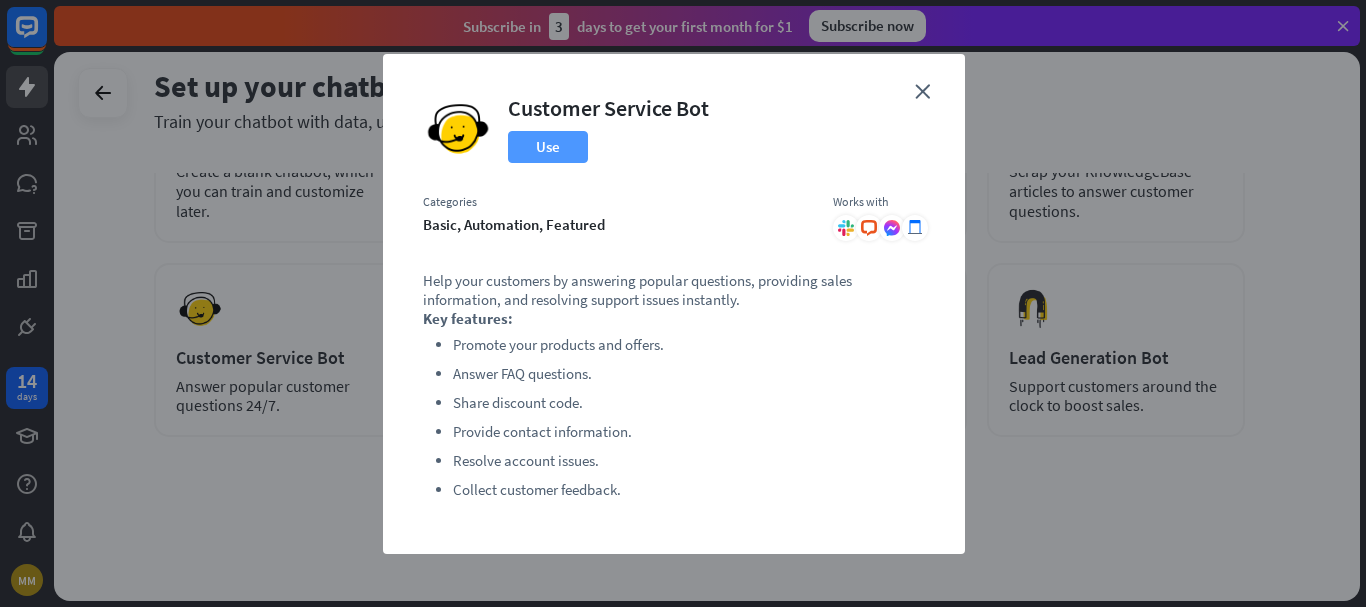 click on "Use" at bounding box center [548, 147] 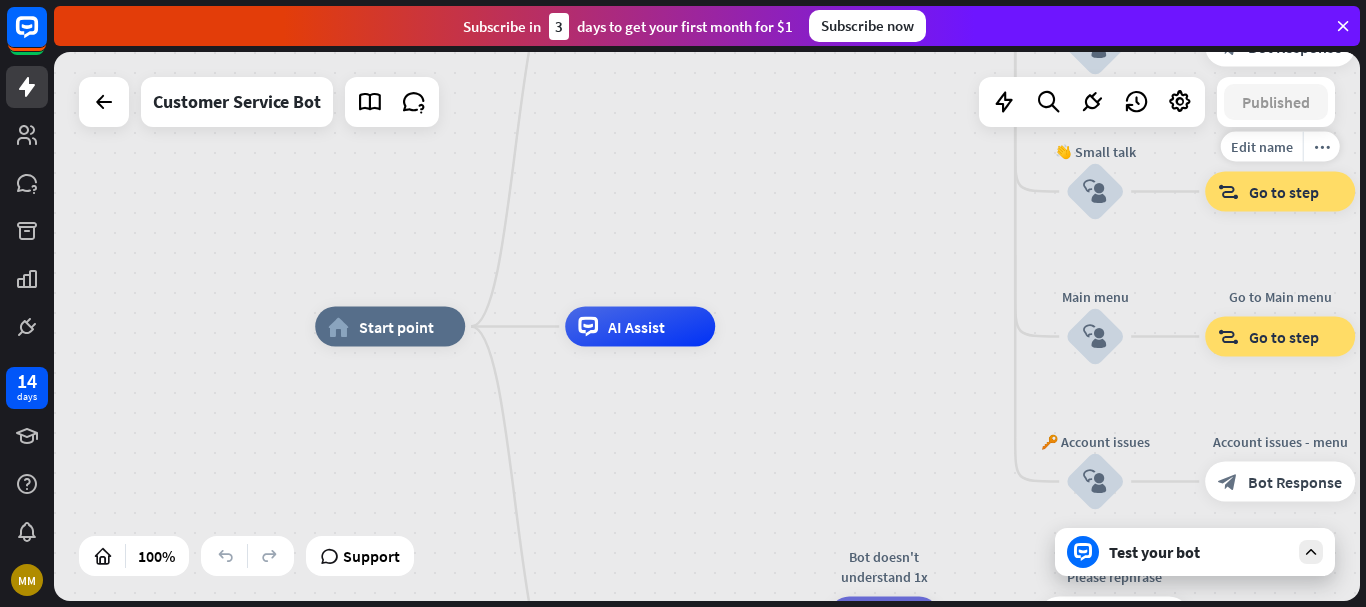click on "Go to step" at bounding box center (1284, 192) 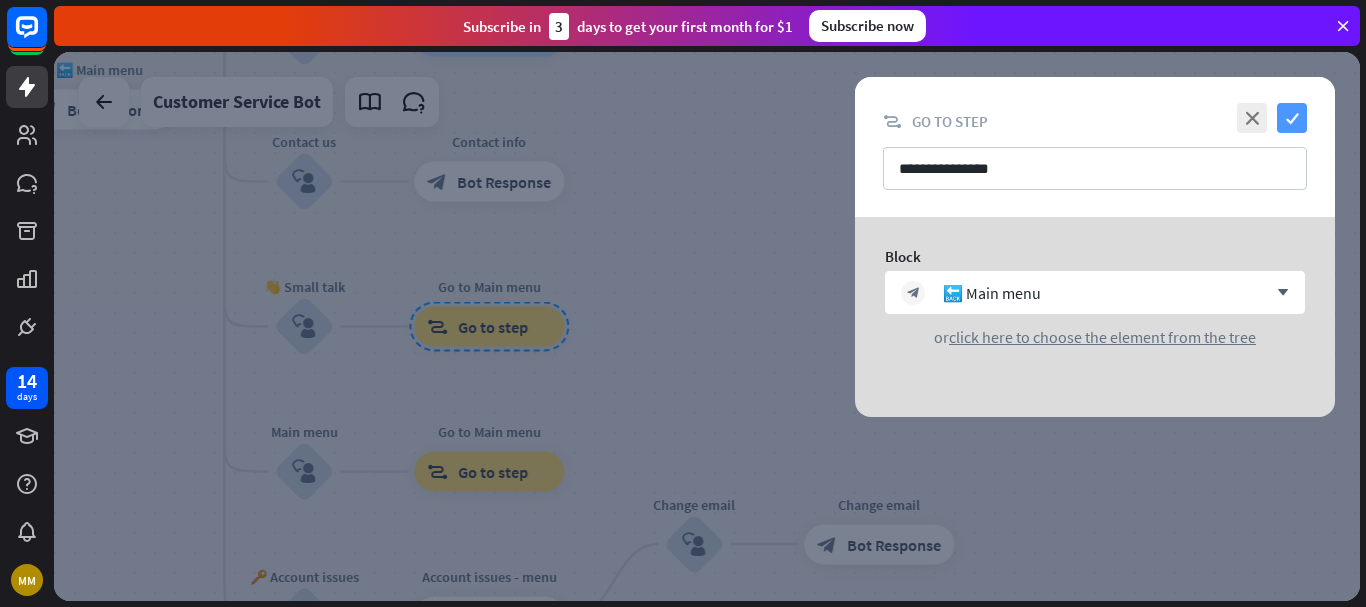 click on "check" at bounding box center (1292, 118) 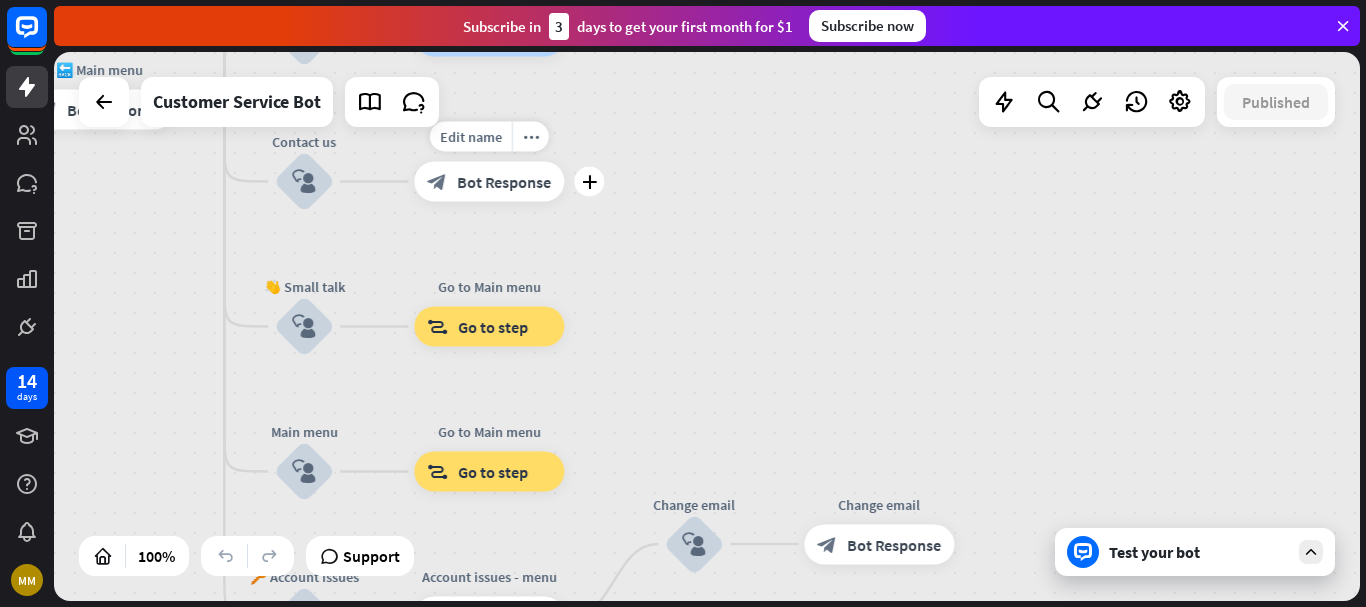 click on "Bot Response" at bounding box center (504, 182) 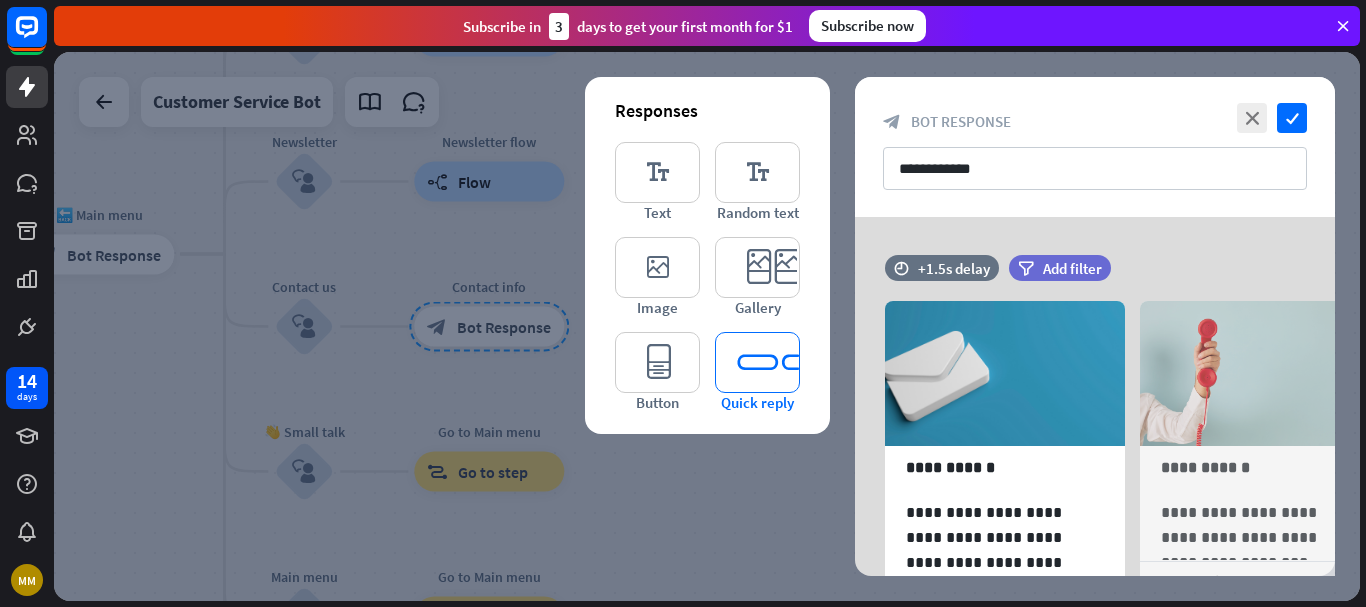 click on "editor_quick_replies" at bounding box center (757, 362) 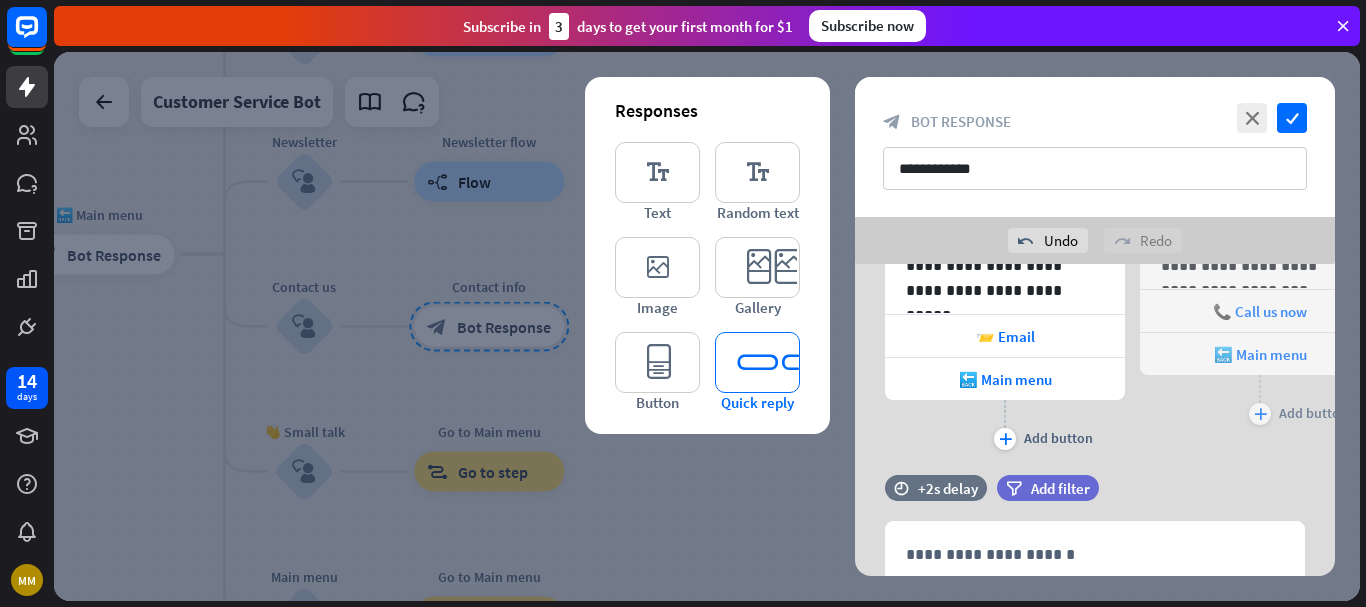 scroll, scrollTop: 449, scrollLeft: 0, axis: vertical 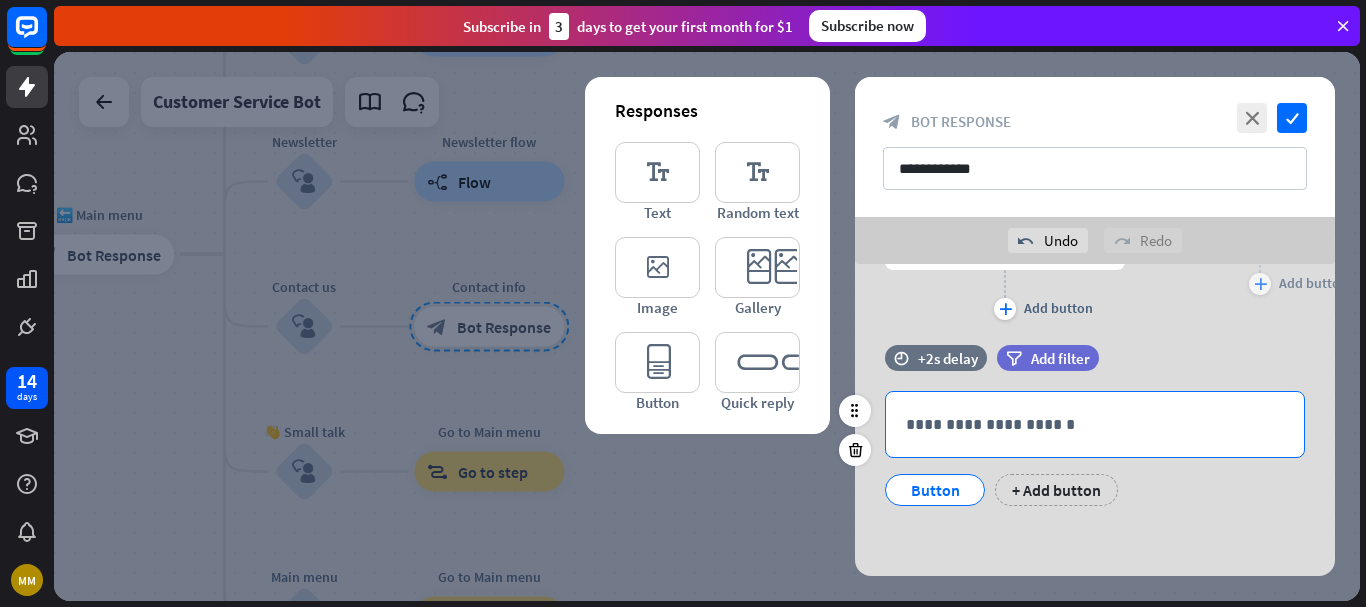click on "**********" at bounding box center [1095, 424] 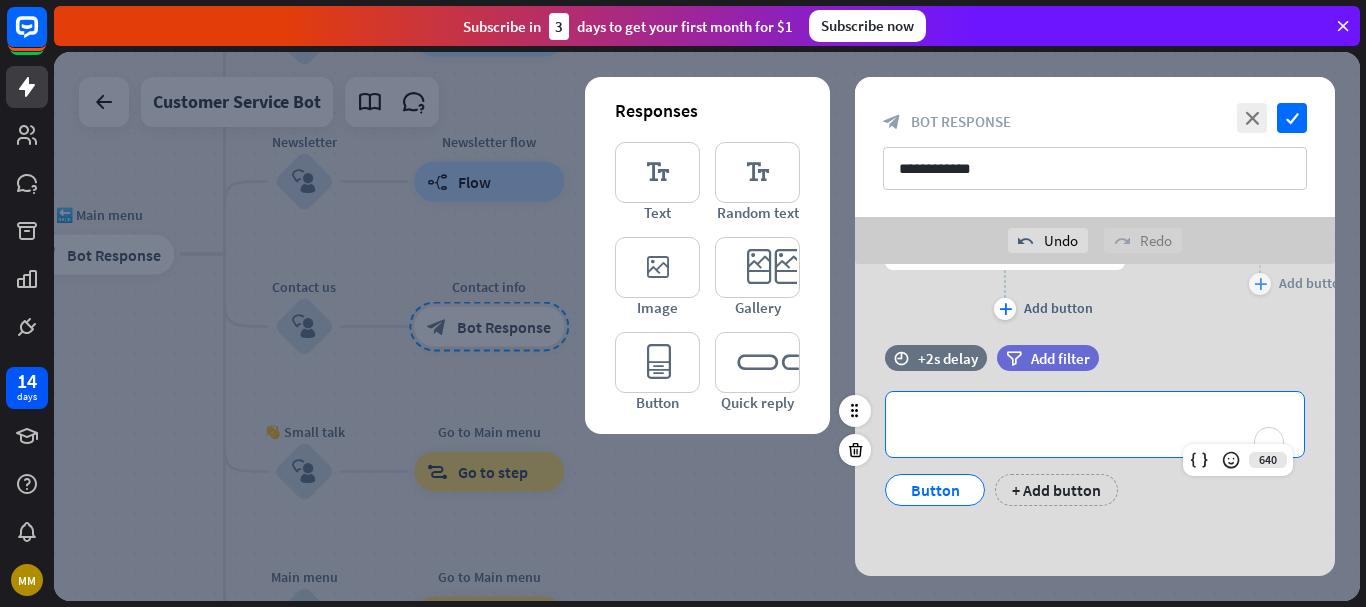 type 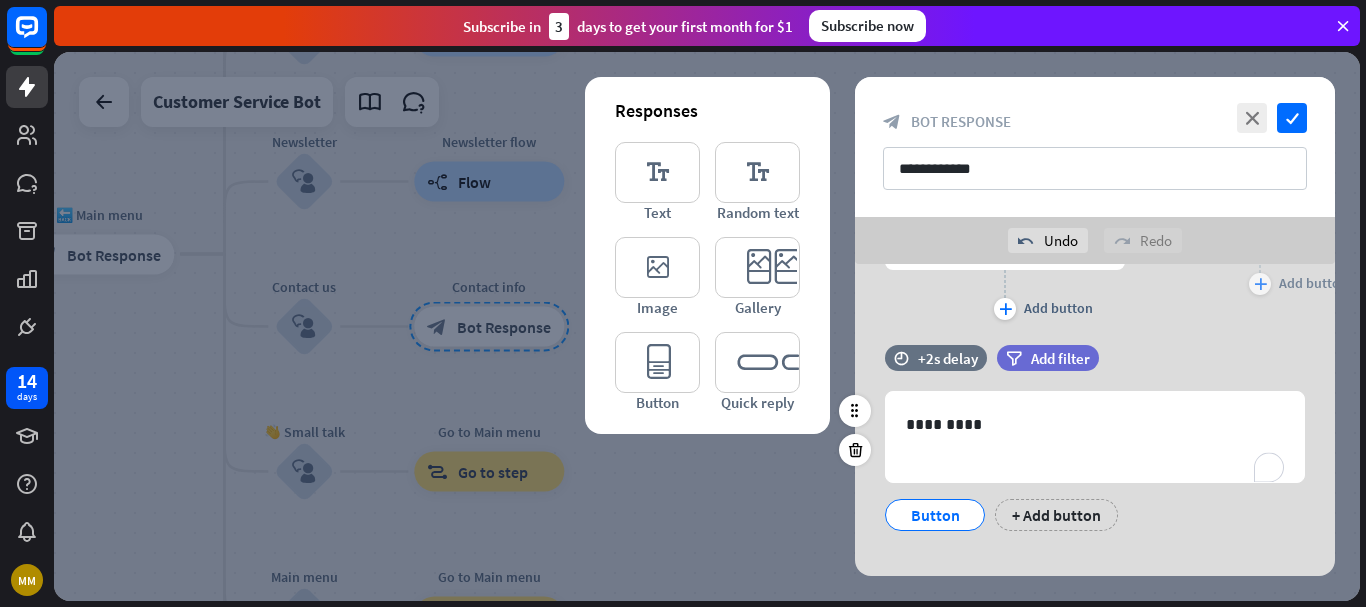 click on "Button" at bounding box center (935, 515) 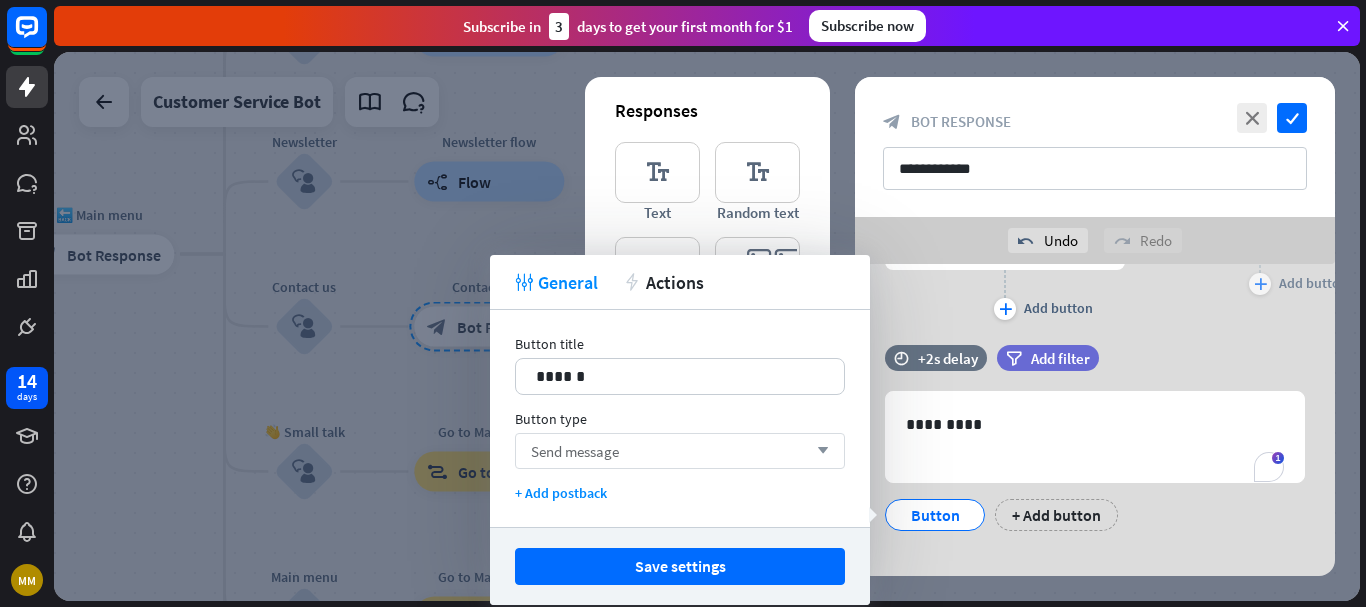 click on "Send message
arrow_down" at bounding box center [680, 451] 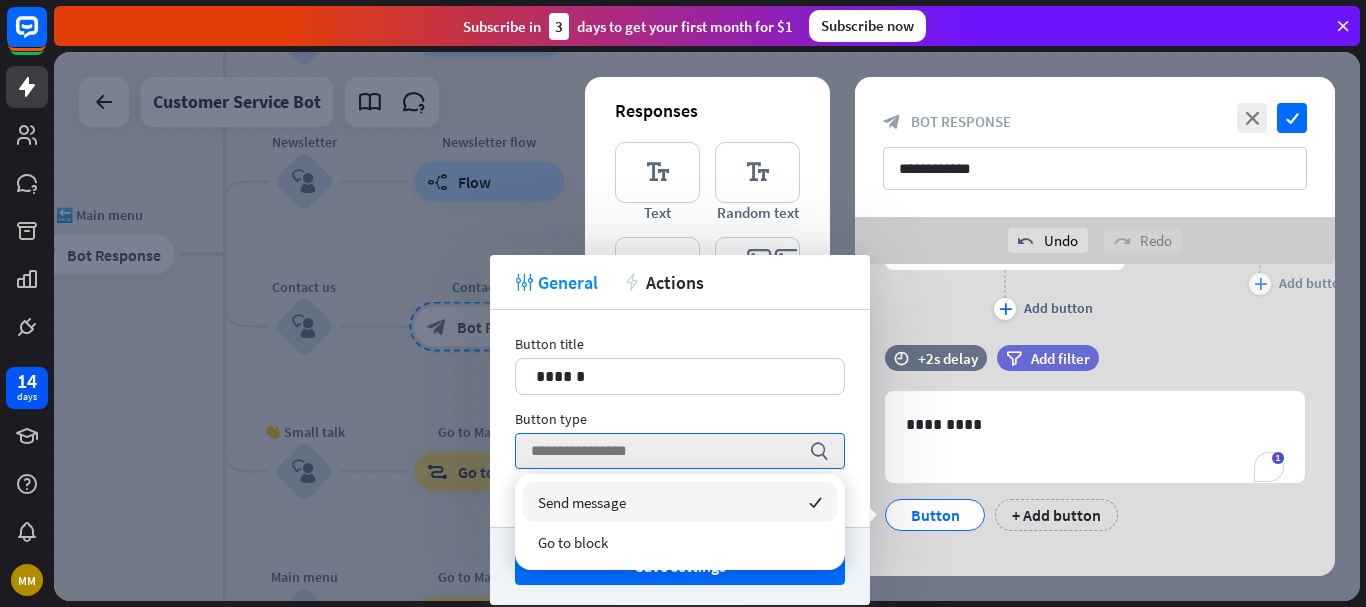 click on "Send message
checked" at bounding box center [680, 502] 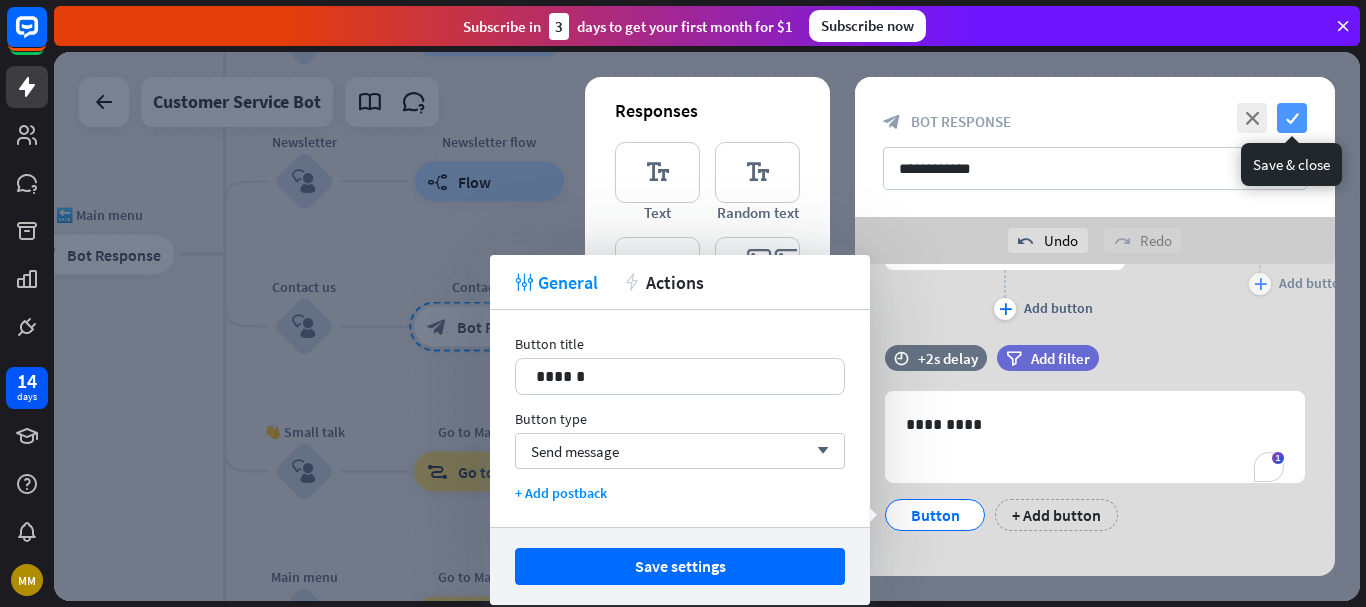 click on "check" at bounding box center [1292, 118] 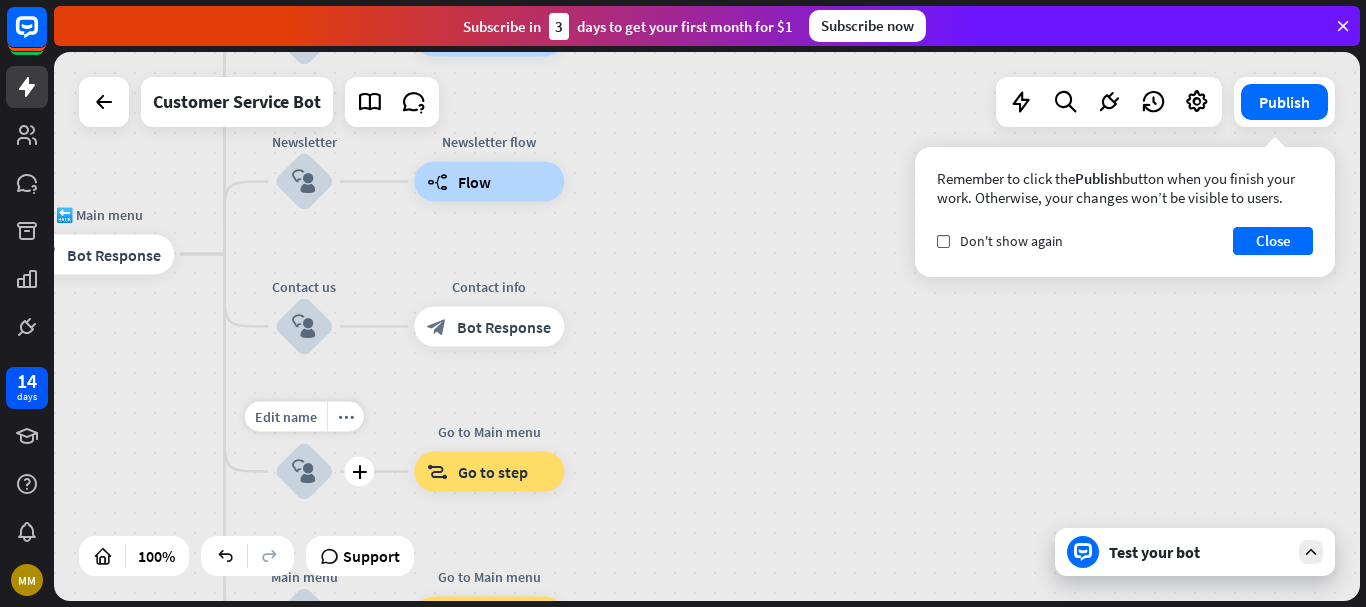 click on "block_user_input" at bounding box center [304, 472] 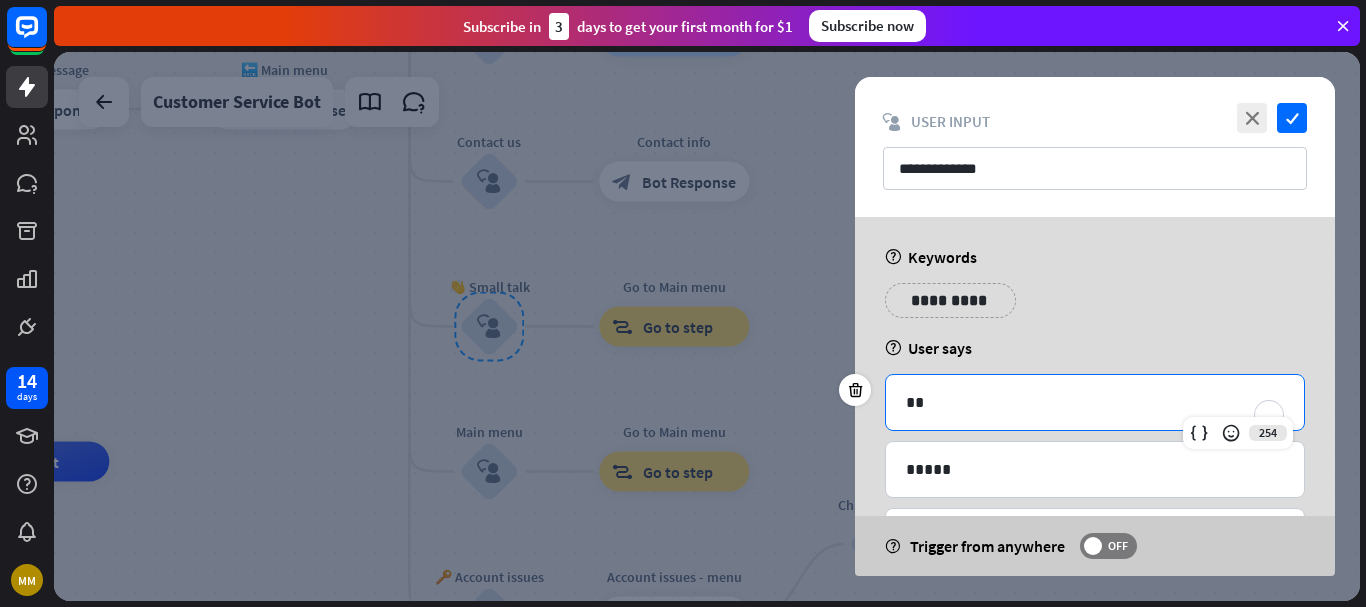 click on "**" at bounding box center (1095, 402) 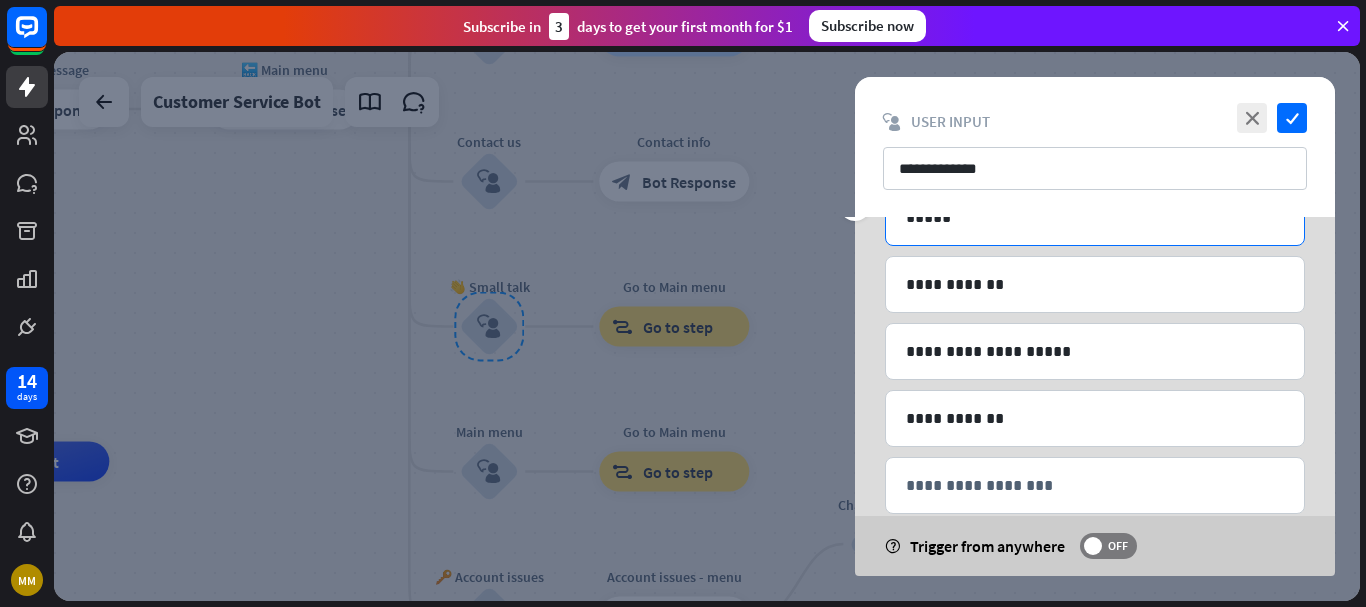 scroll, scrollTop: 290, scrollLeft: 0, axis: vertical 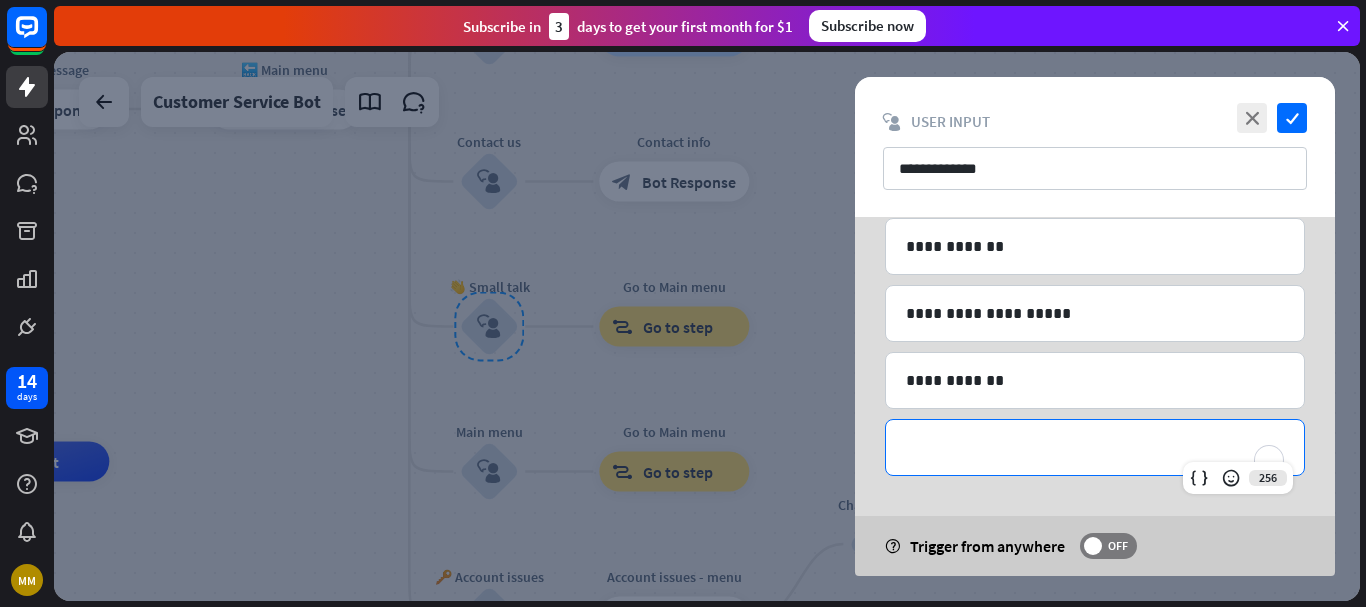 click on "**********" at bounding box center [1095, 447] 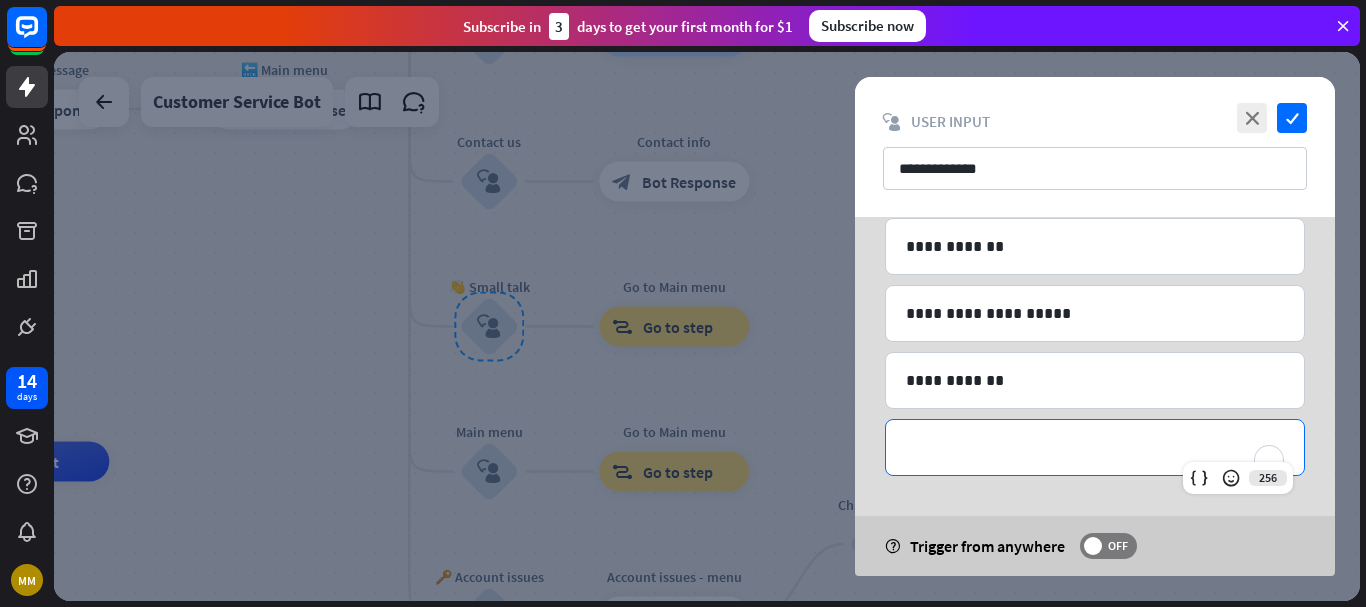 type 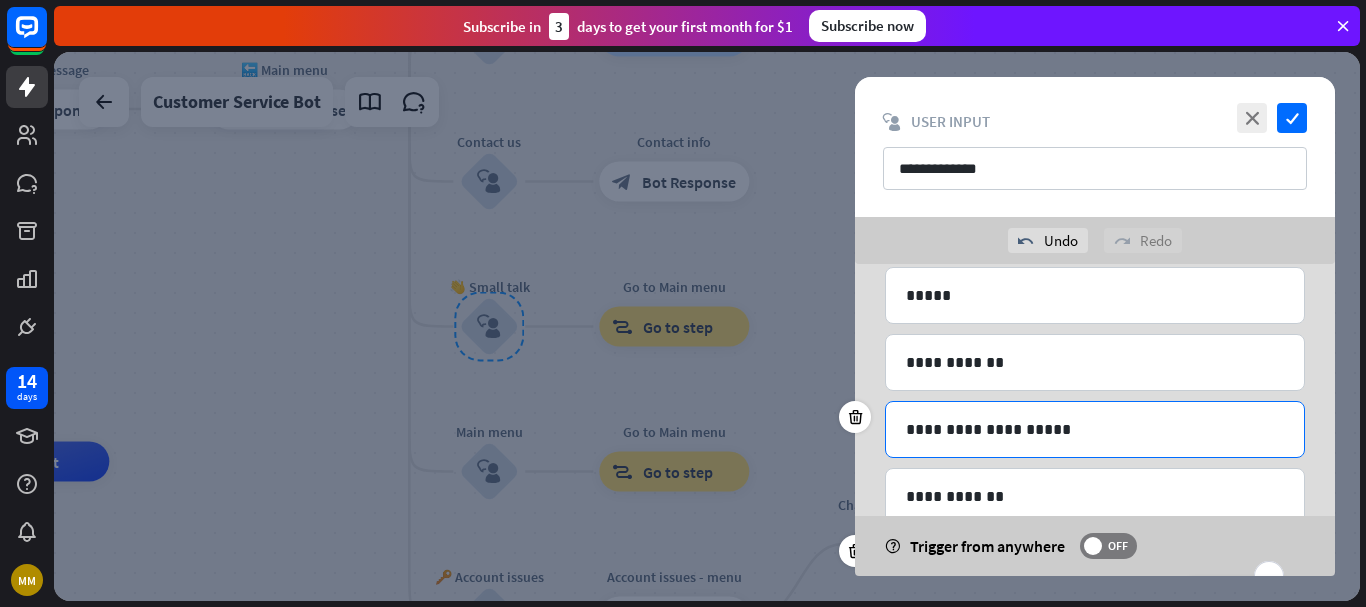 scroll, scrollTop: 404, scrollLeft: 0, axis: vertical 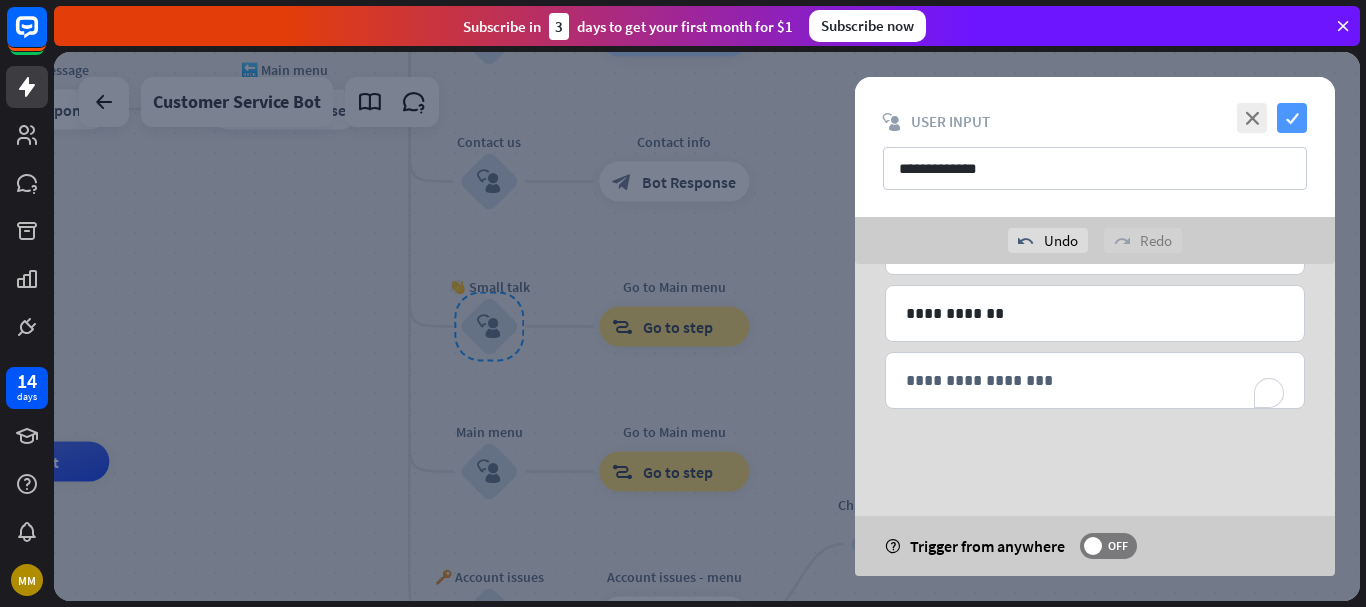 click on "check" at bounding box center (1292, 118) 